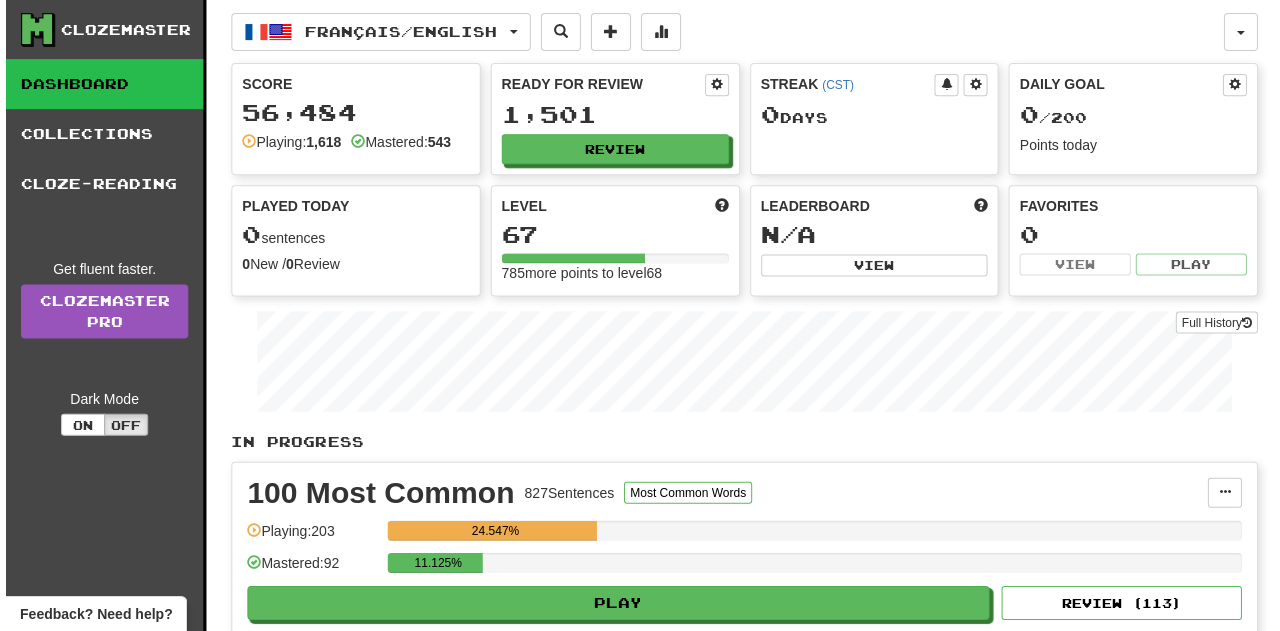 scroll, scrollTop: 0, scrollLeft: 0, axis: both 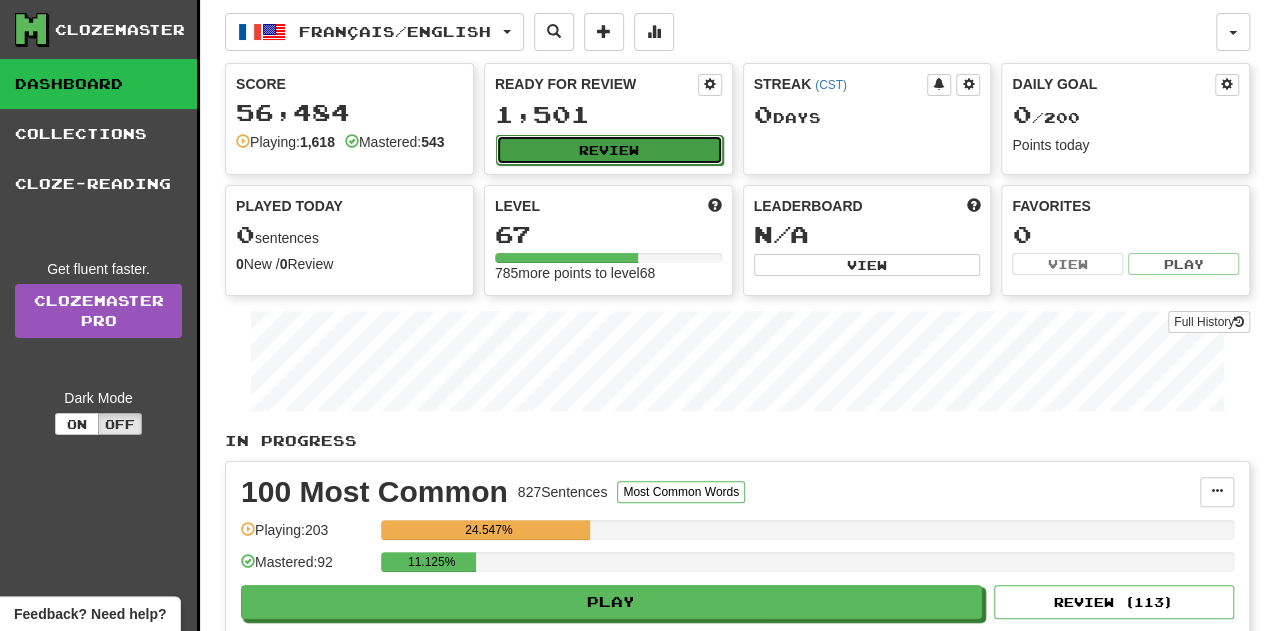 click on "Review" at bounding box center [609, 150] 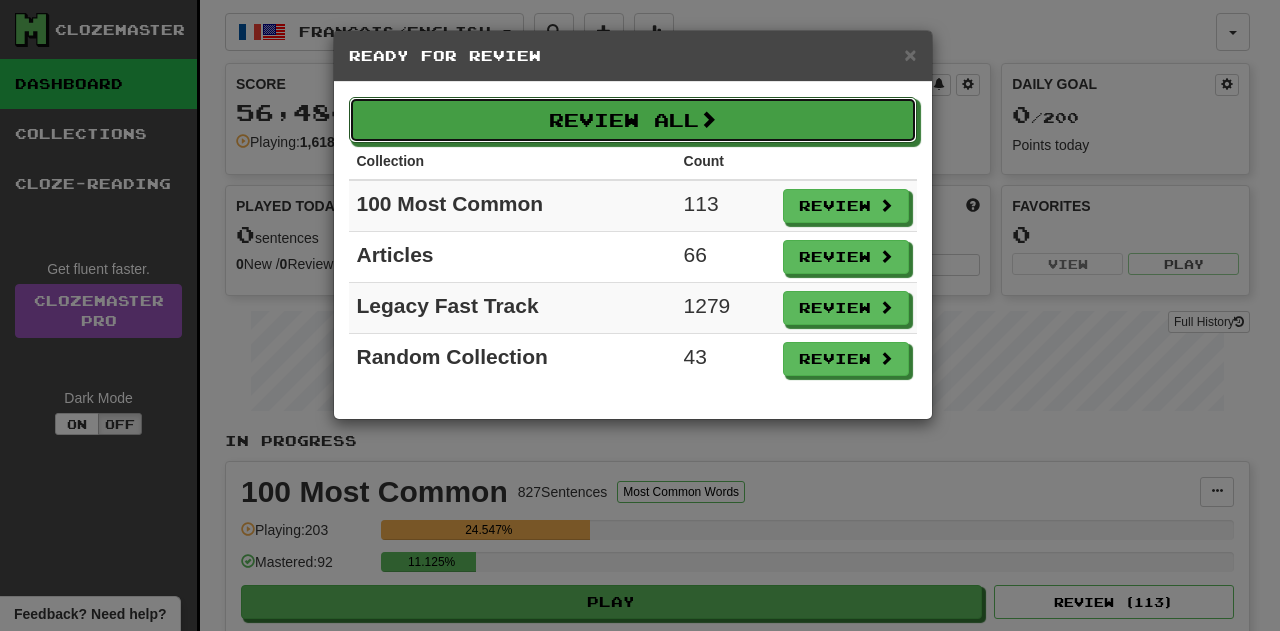click on "Review All" at bounding box center (633, 120) 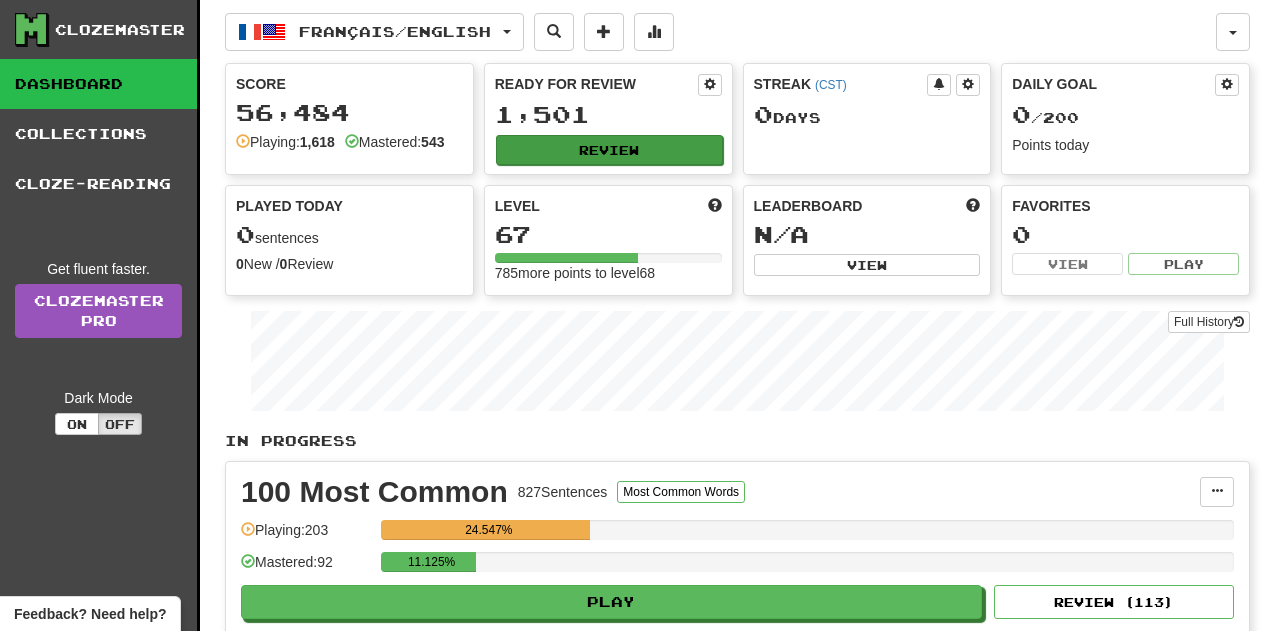 select on "**" 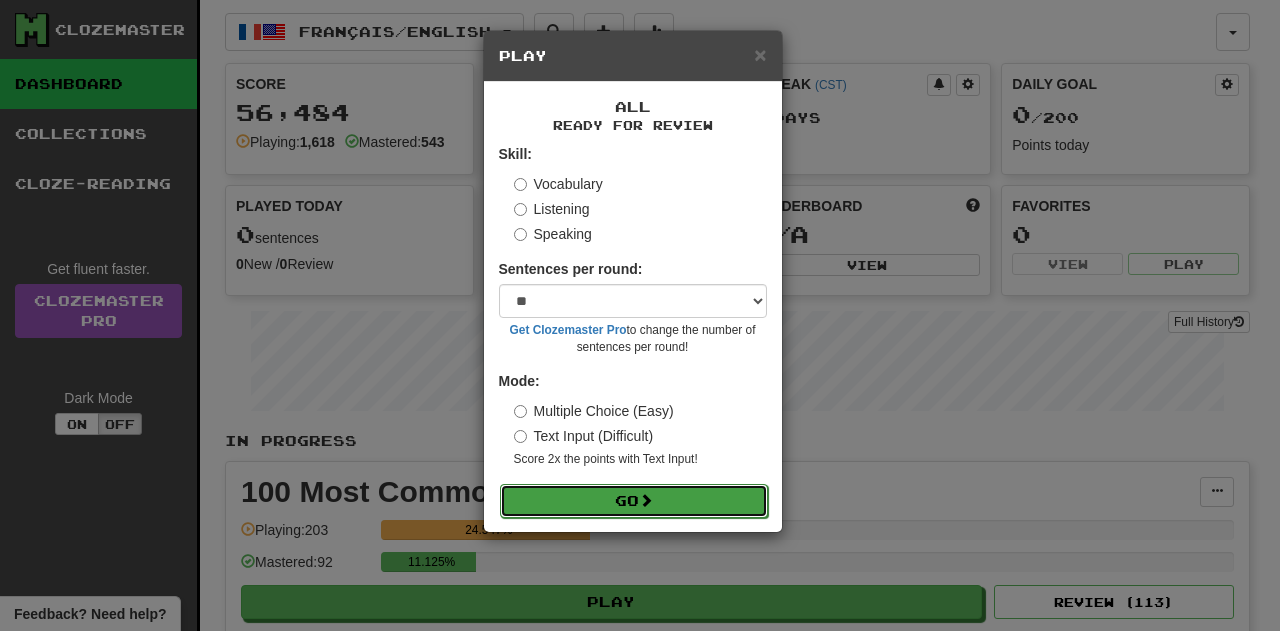 click on "Go" at bounding box center (634, 501) 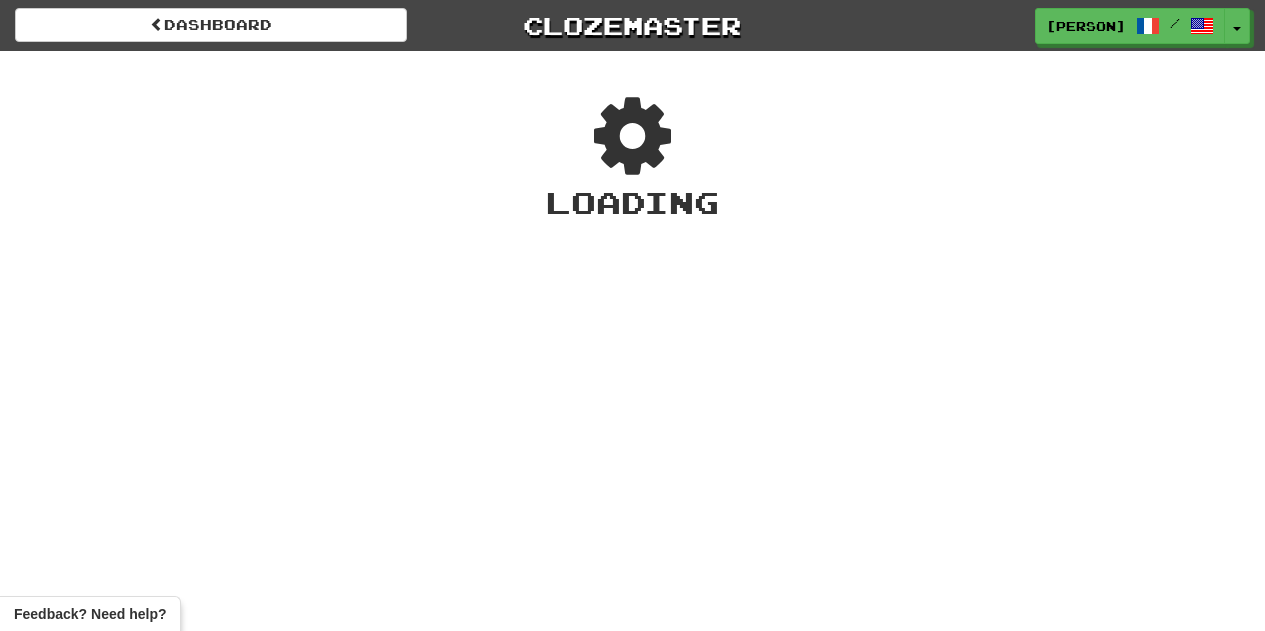 scroll, scrollTop: 0, scrollLeft: 0, axis: both 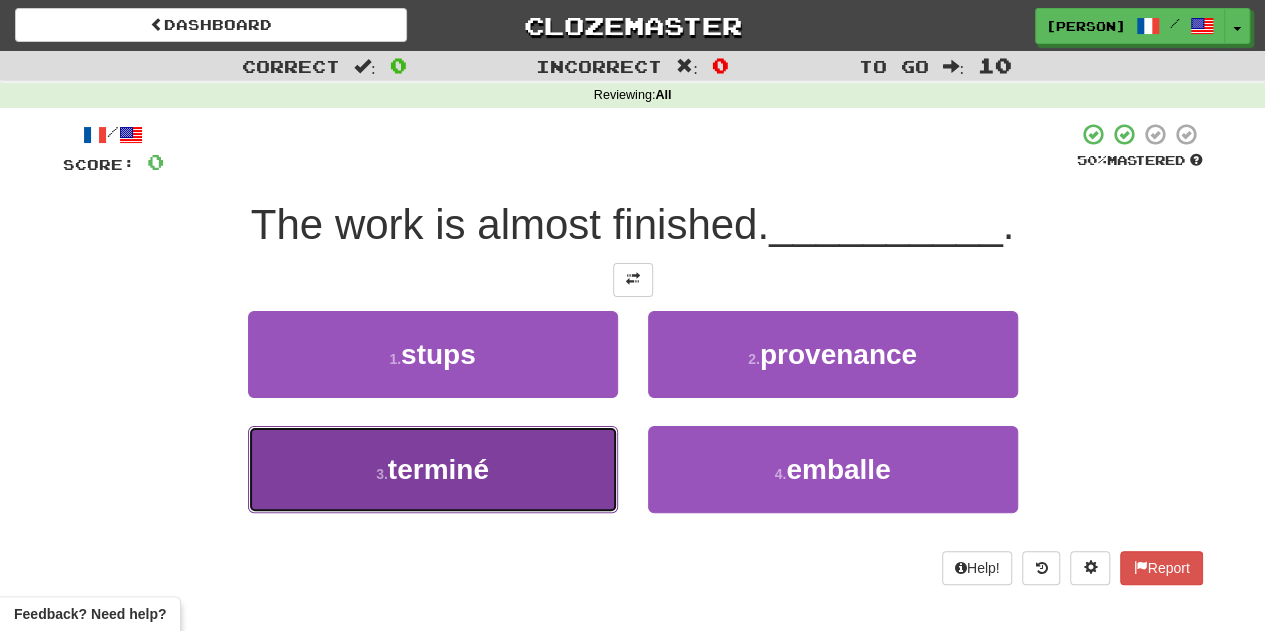 click on "3 .  terminé" at bounding box center [433, 469] 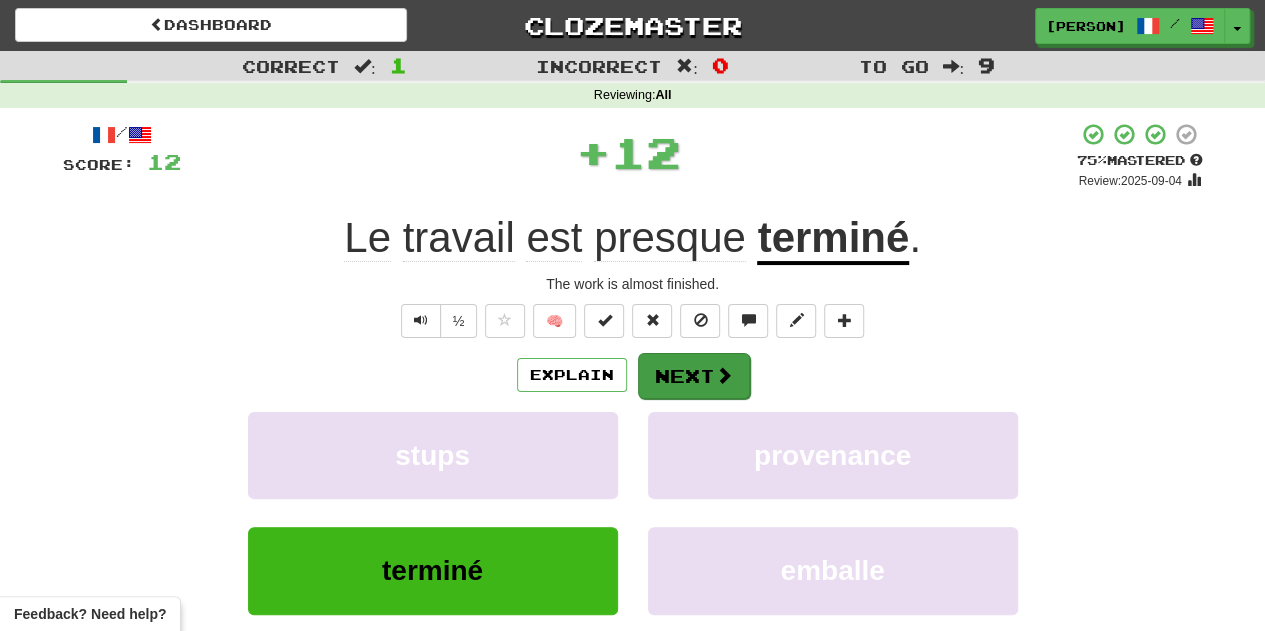 drag, startPoint x: 704, startPoint y: 402, endPoint x: 702, endPoint y: 383, distance: 19.104973 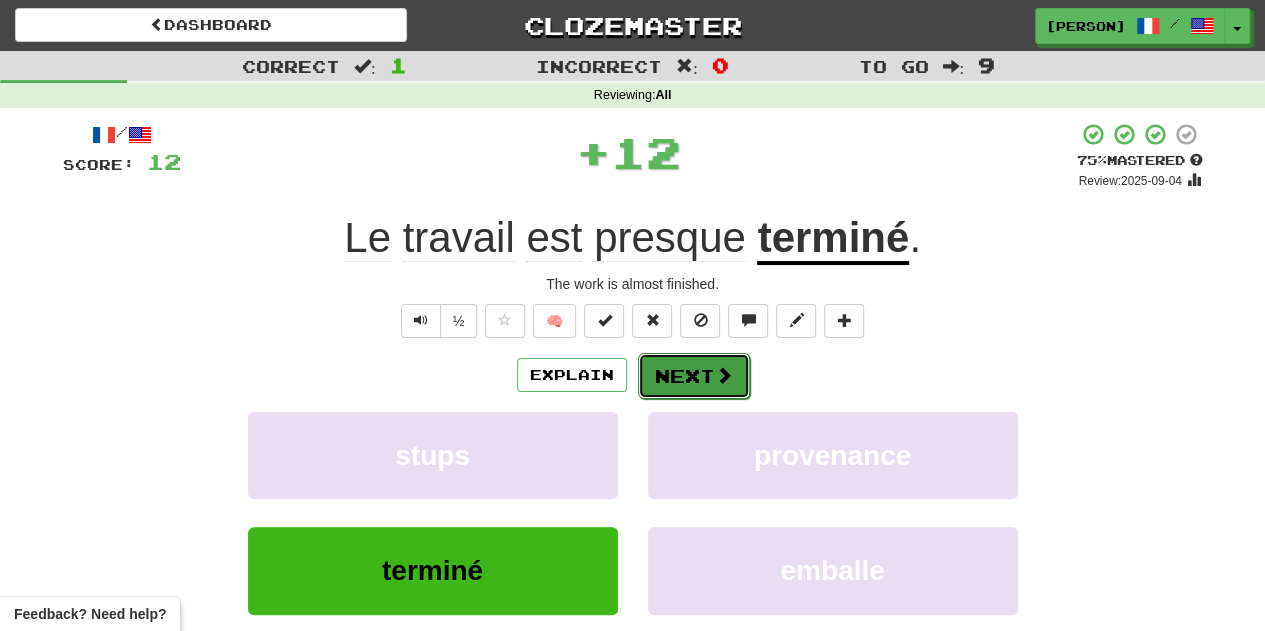 click on "Next" at bounding box center (694, 376) 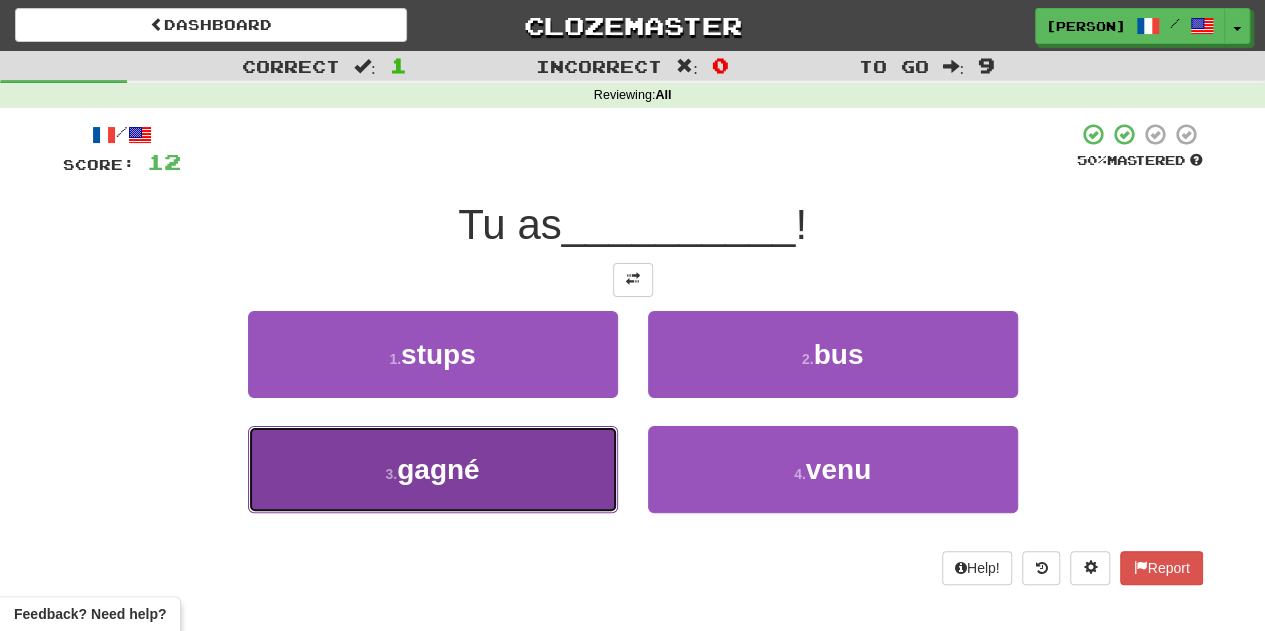 click on "3 .  gagné" at bounding box center (433, 469) 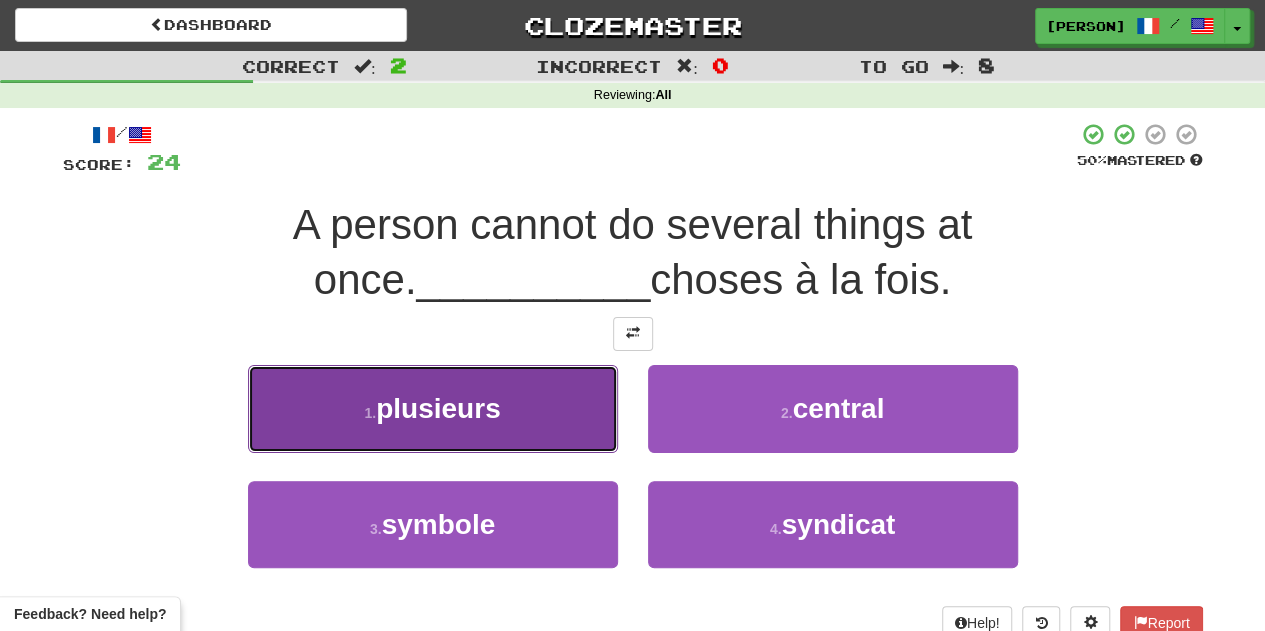 click on "1 .  plusieurs" at bounding box center [433, 408] 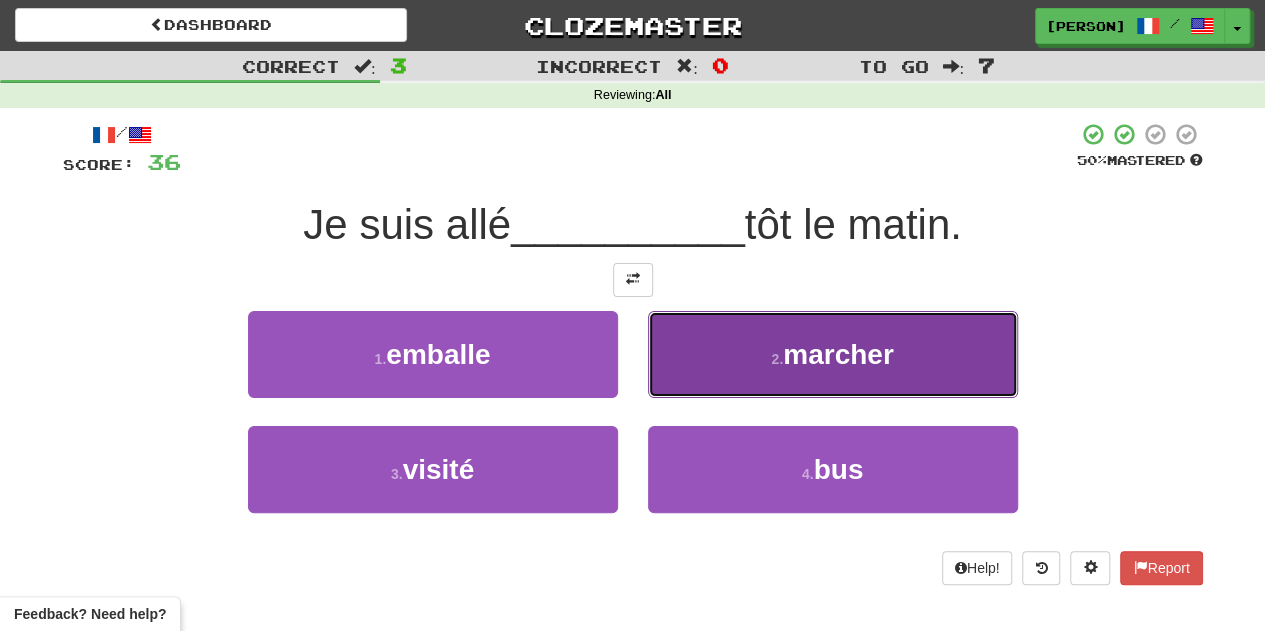 click on "2 .  marcher" at bounding box center (833, 354) 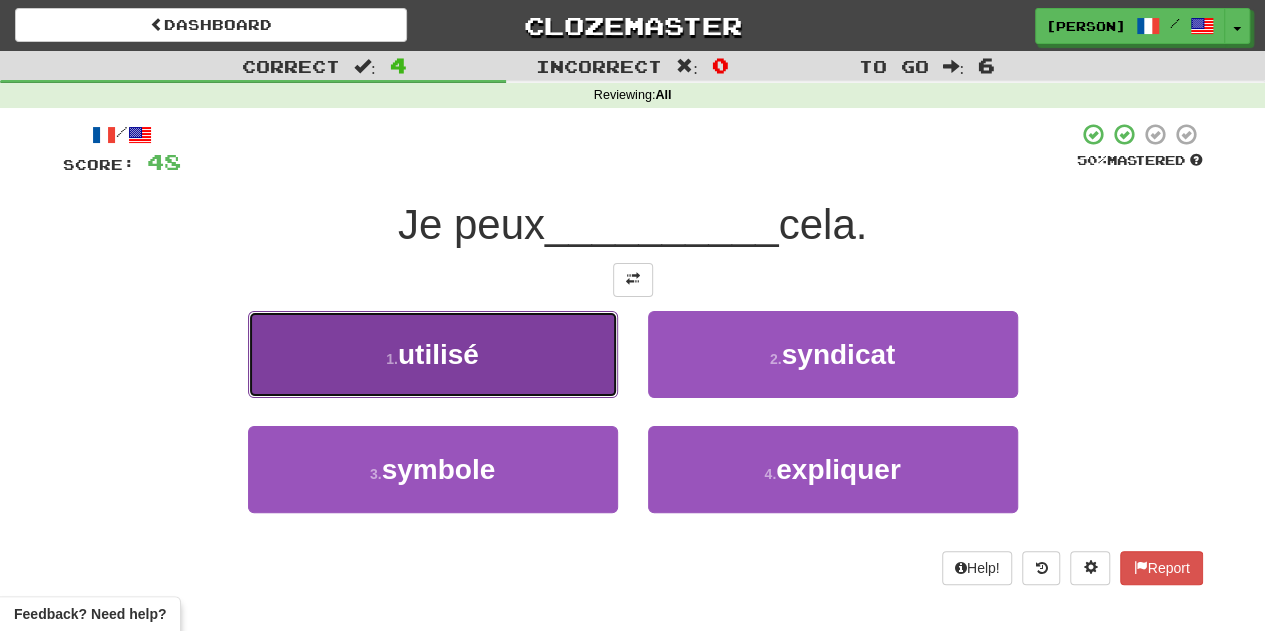 click on "1 .  utilisé" at bounding box center [433, 354] 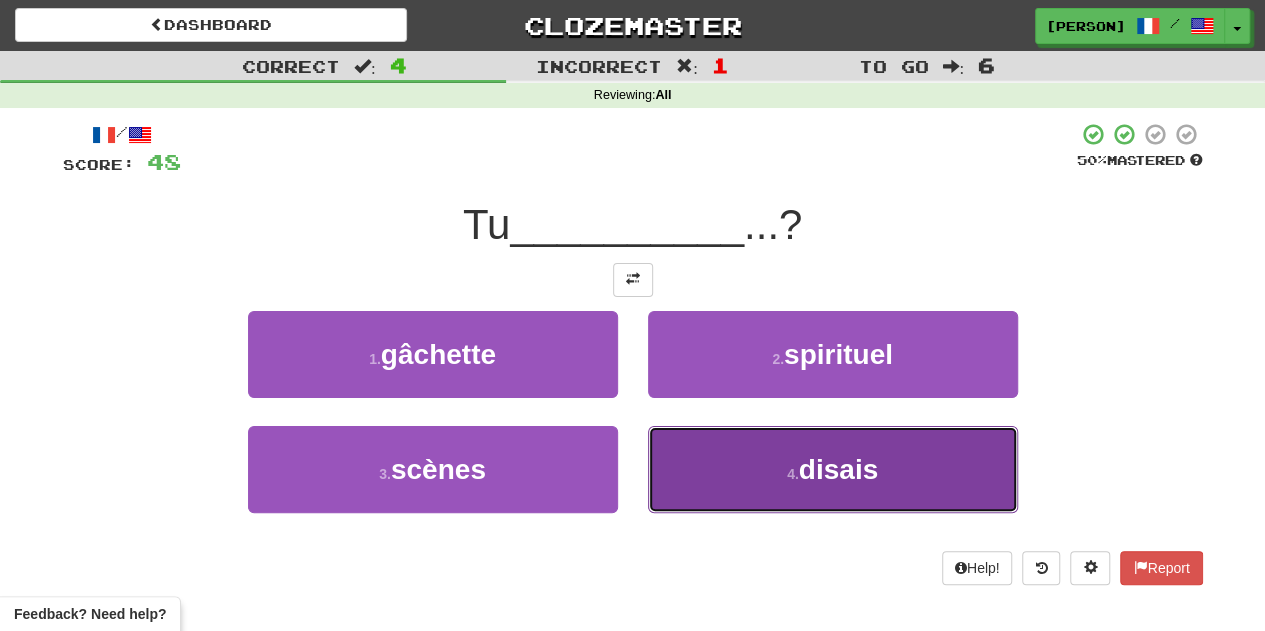 click on "4 .  disais" at bounding box center [833, 469] 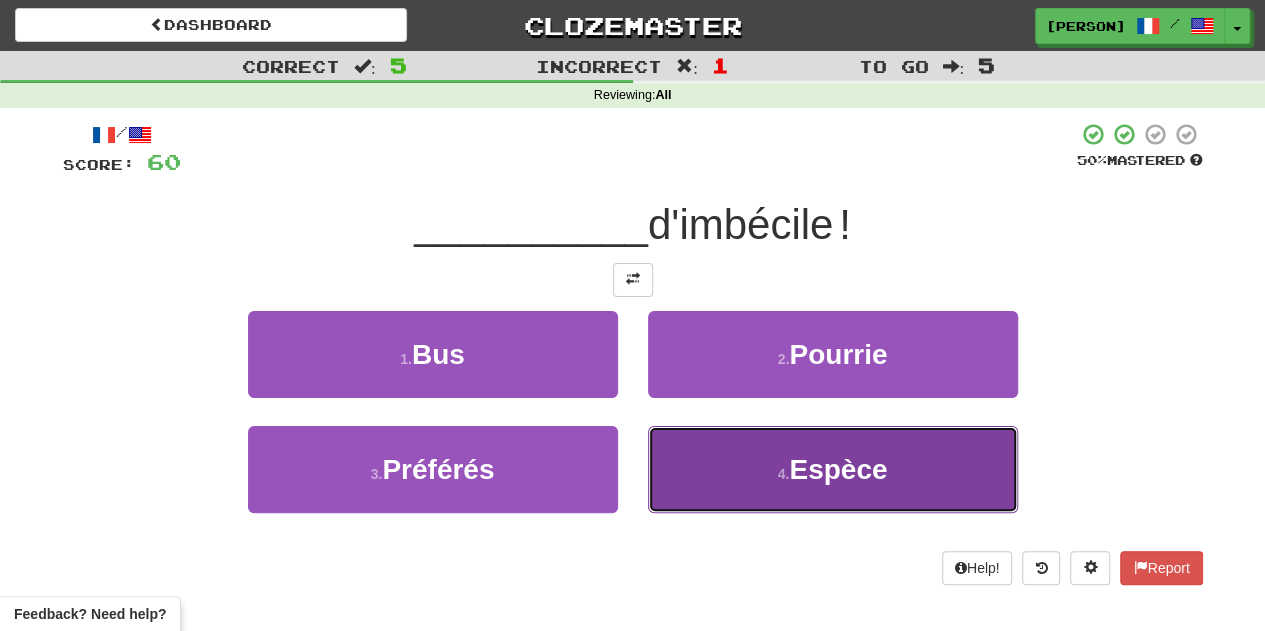 click on "4 .  Espèce" at bounding box center [833, 469] 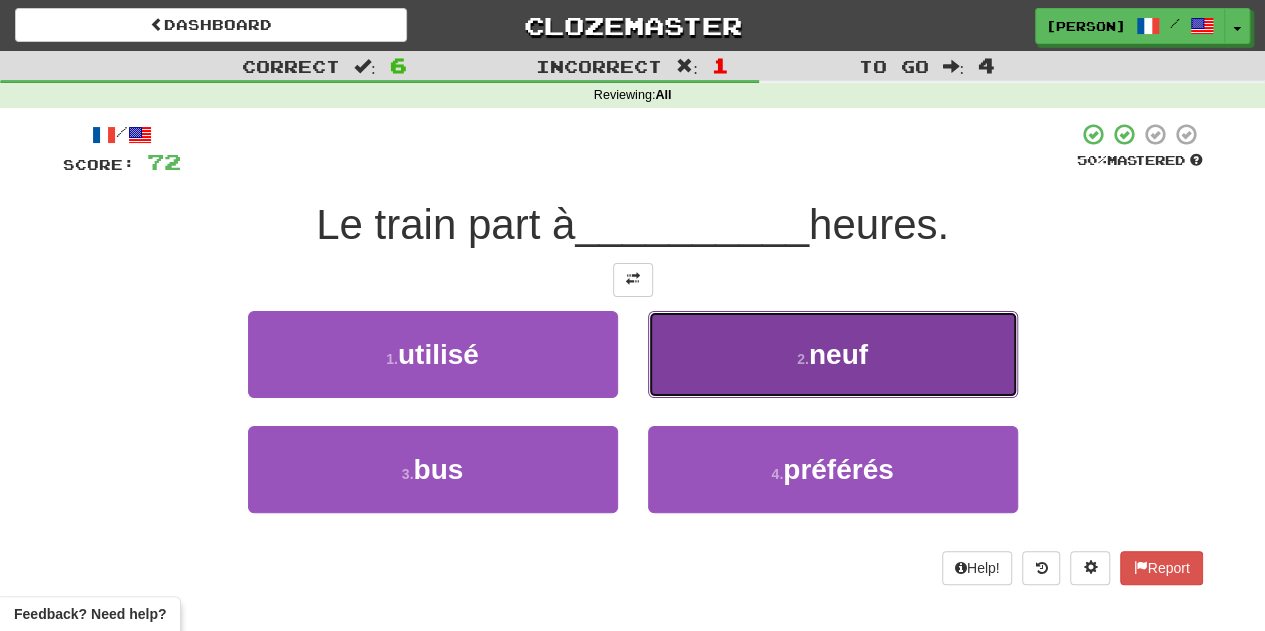 click on "2 .  neuf" at bounding box center (833, 354) 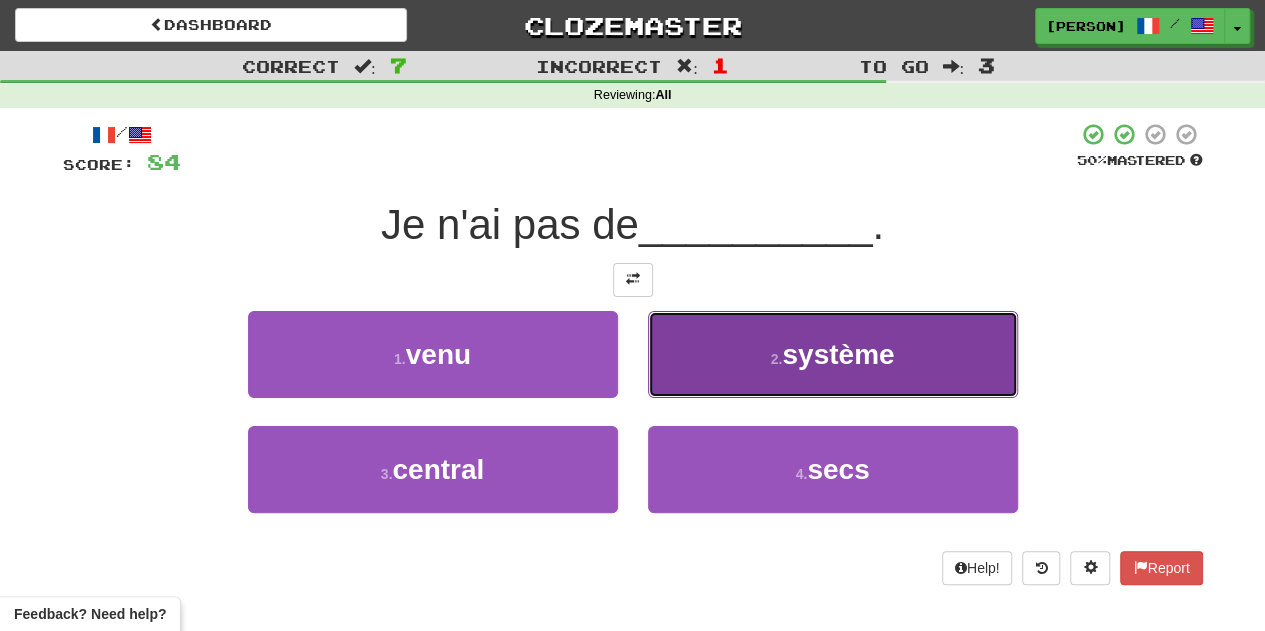click on "2 .  système" at bounding box center (833, 354) 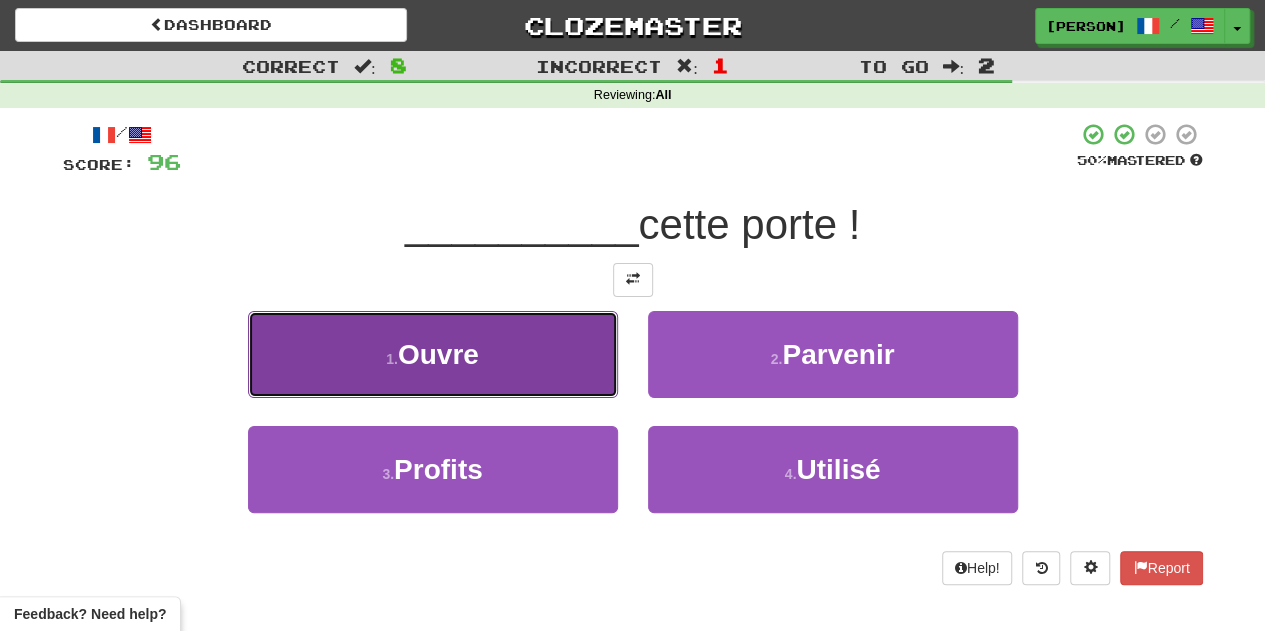 click on "1 .  Ouvre" at bounding box center (433, 354) 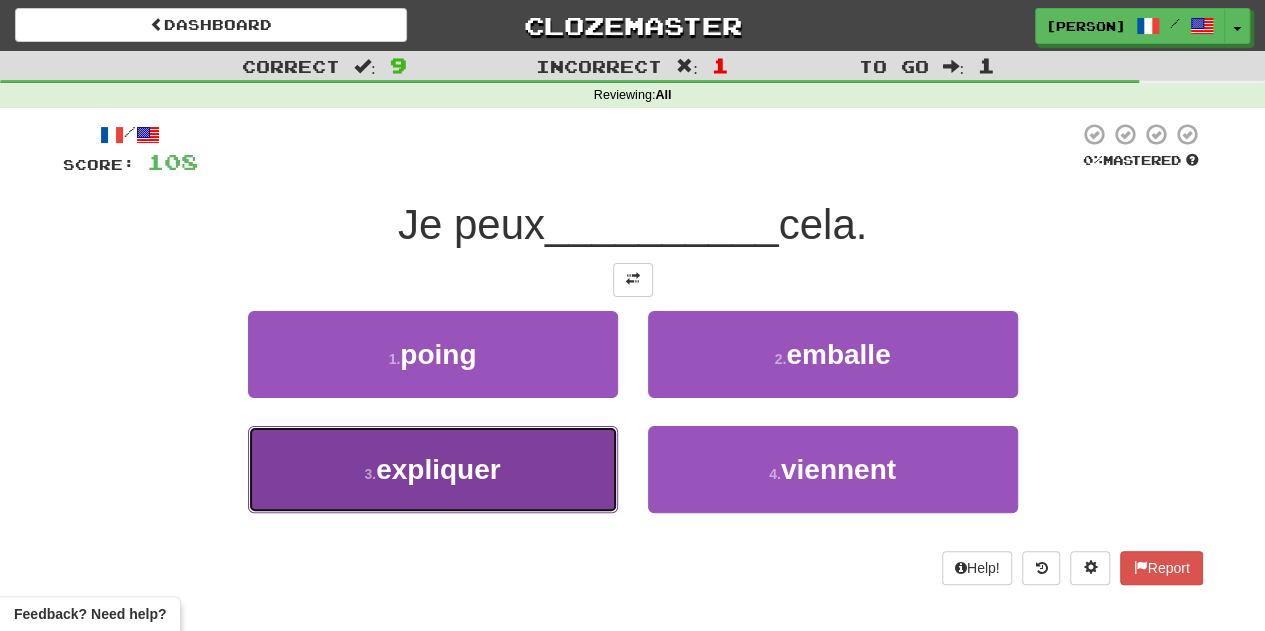 click on "3 .  expliquer" at bounding box center [433, 469] 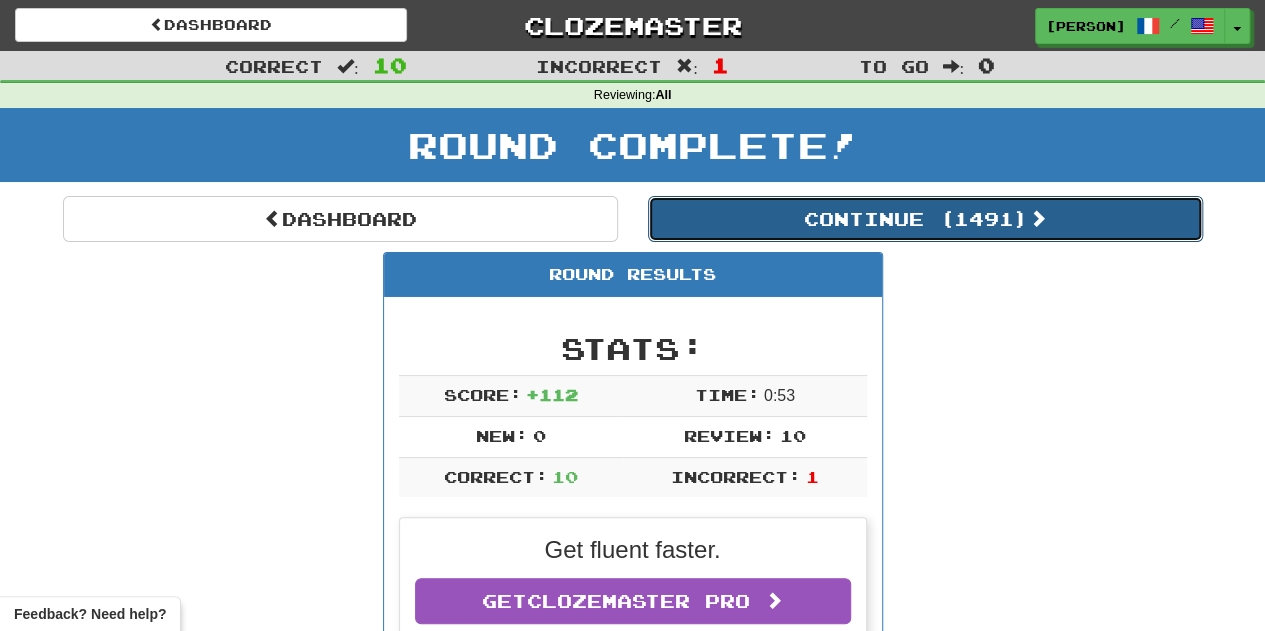 click on "Continue ( 1491 )" at bounding box center (925, 219) 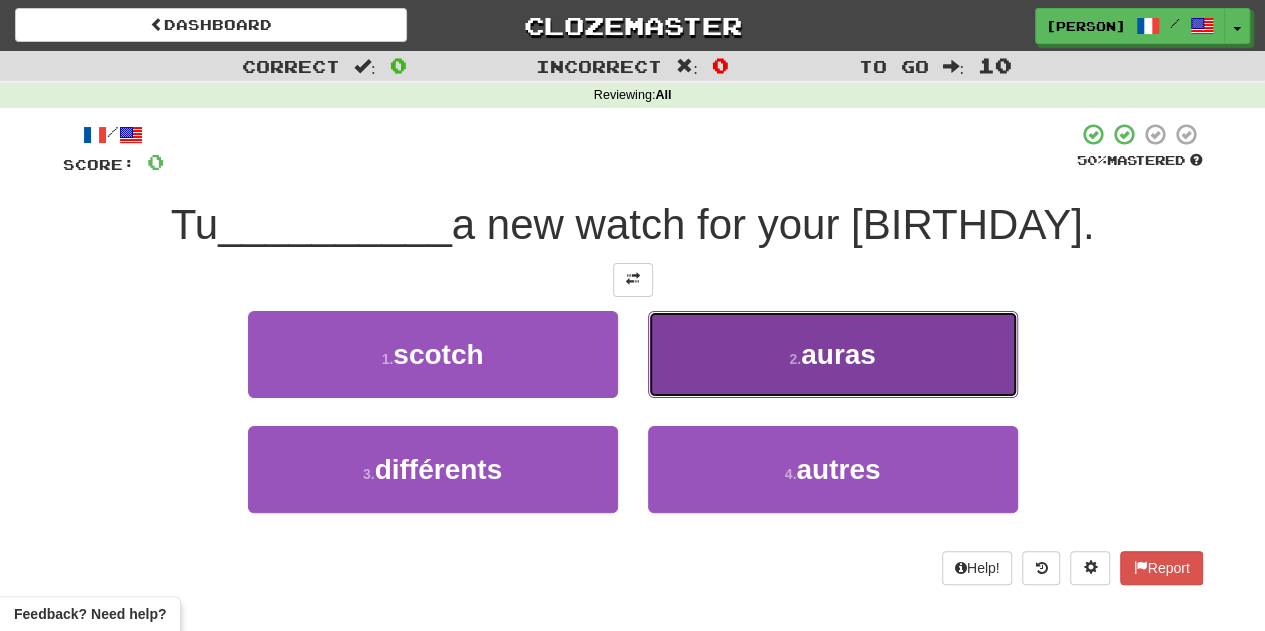 click on "2 .  auras" at bounding box center [833, 354] 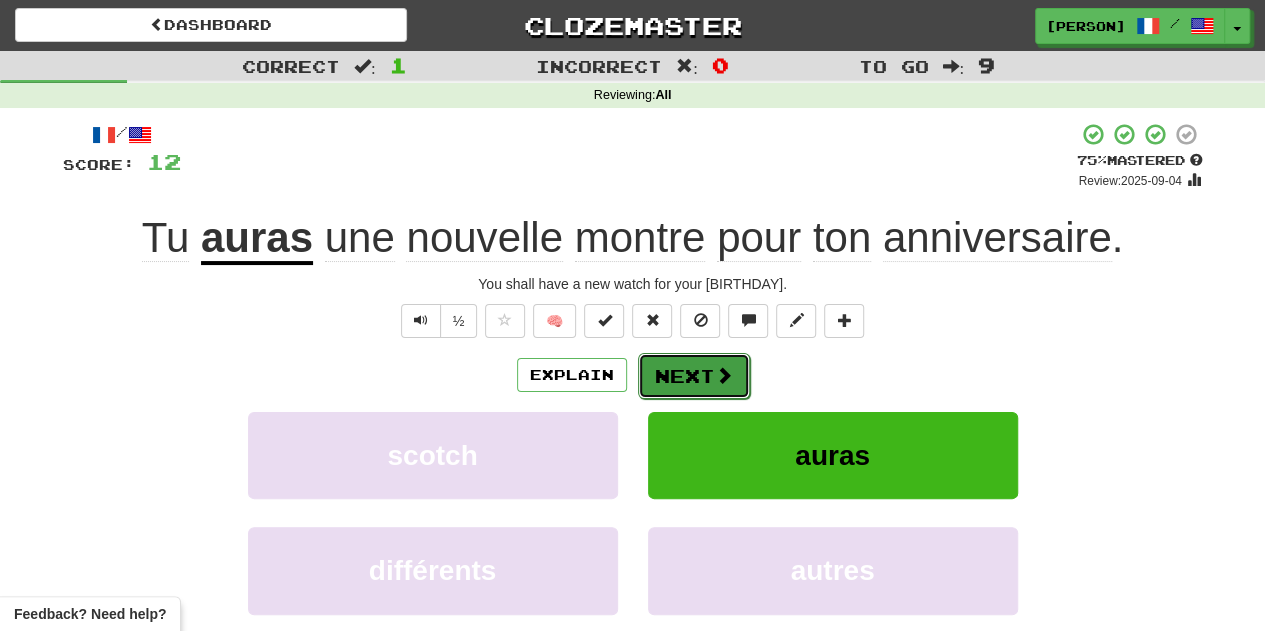 click on "Next" at bounding box center (694, 376) 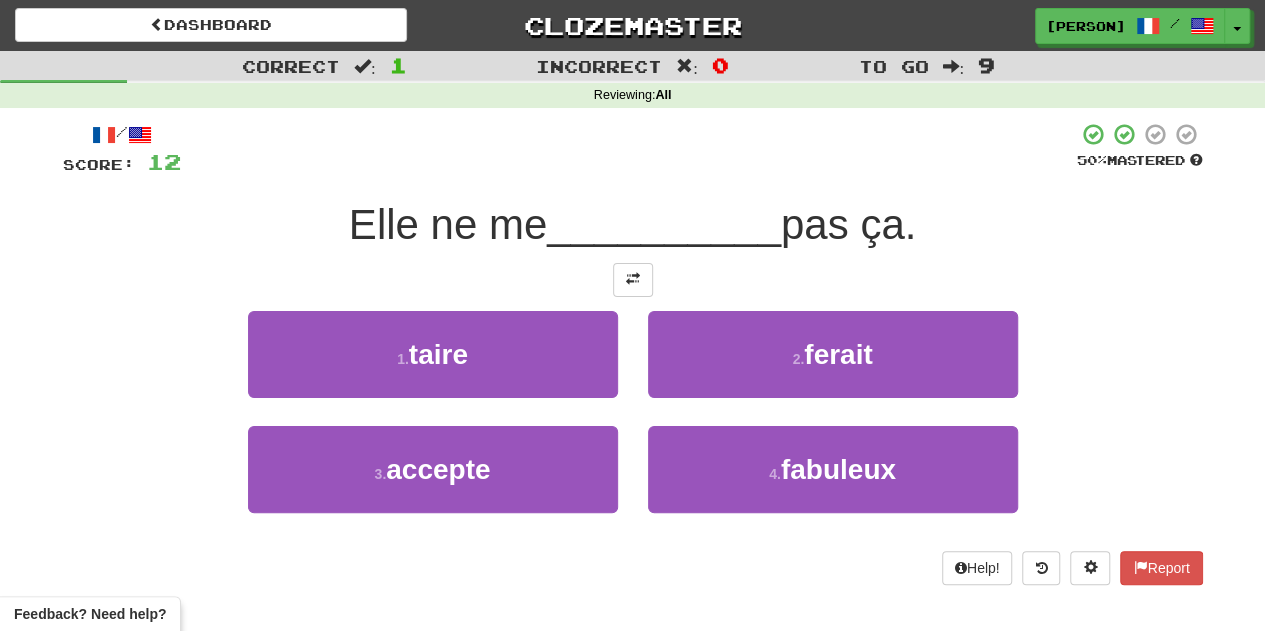 click on "3 .  accepte" at bounding box center (433, 483) 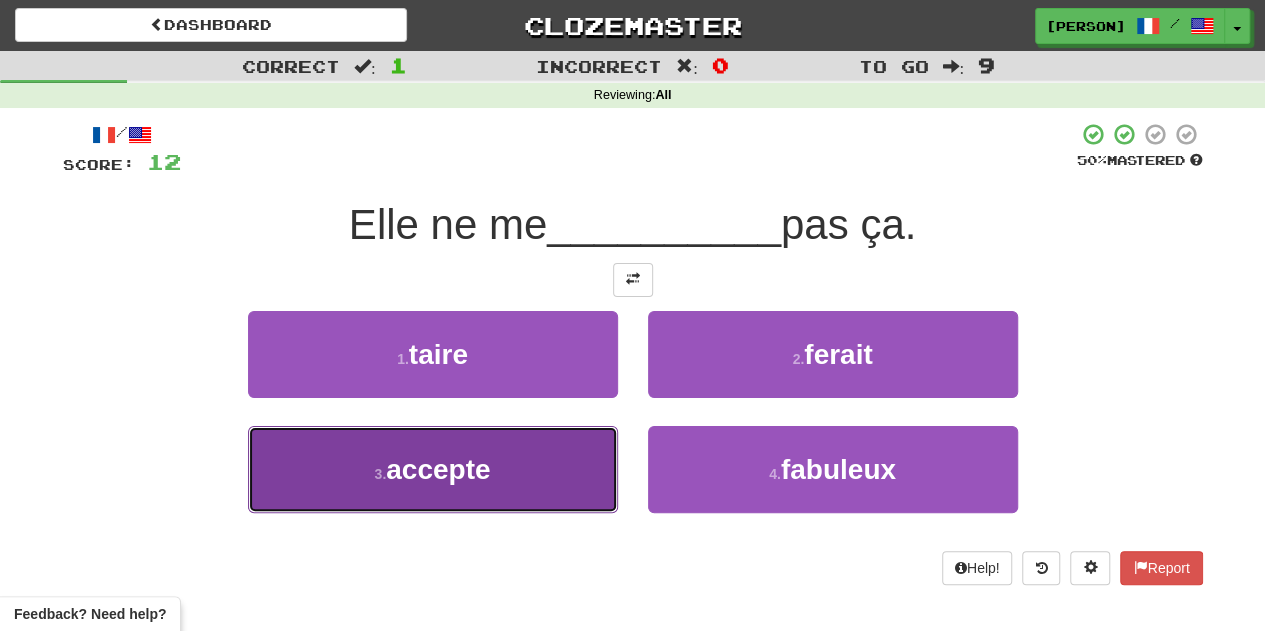 click on "3 .  accepte" at bounding box center (433, 469) 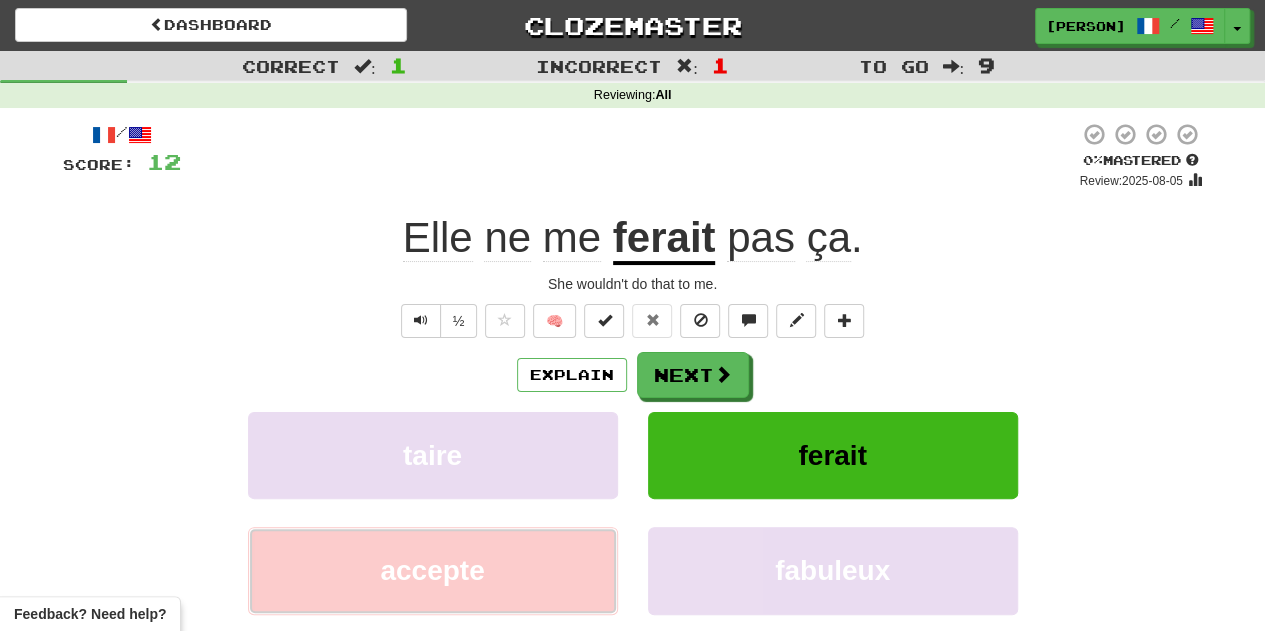 type 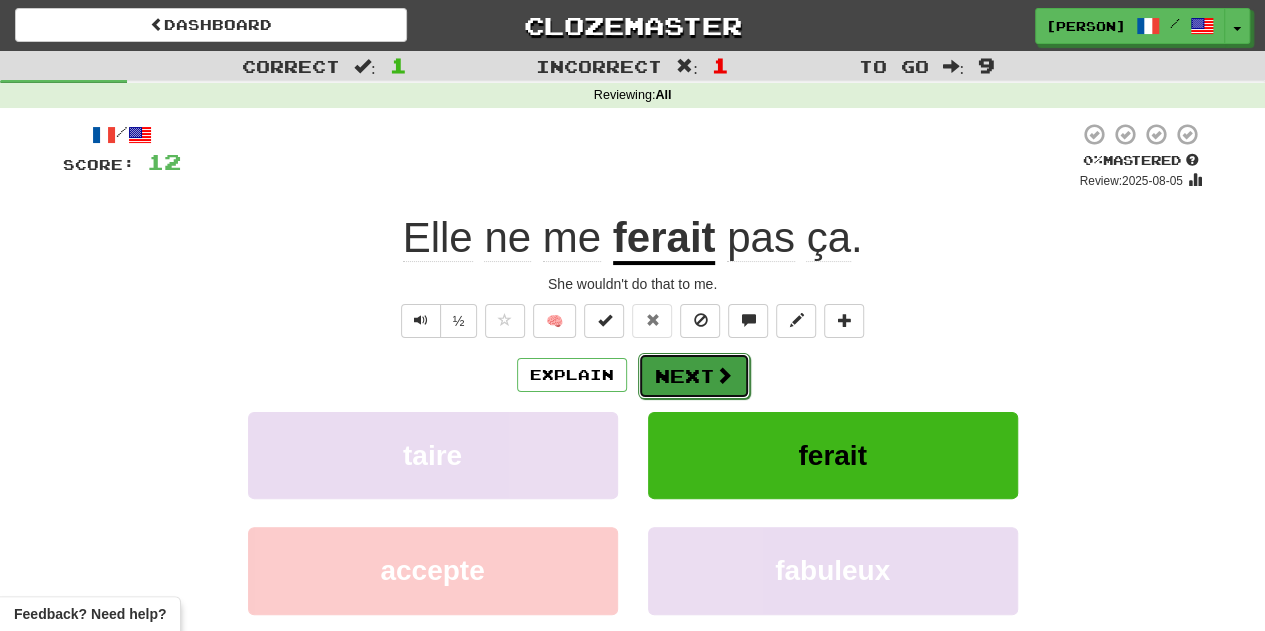 click on "Next" at bounding box center [694, 376] 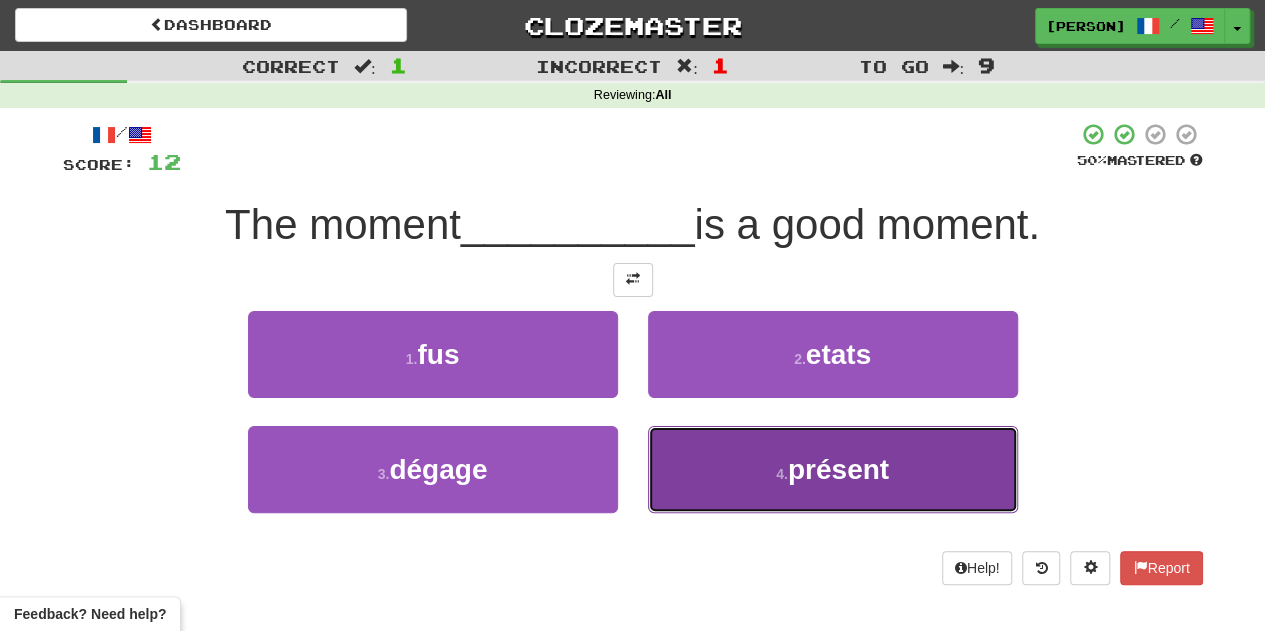 click on "4 .  présent" at bounding box center (833, 469) 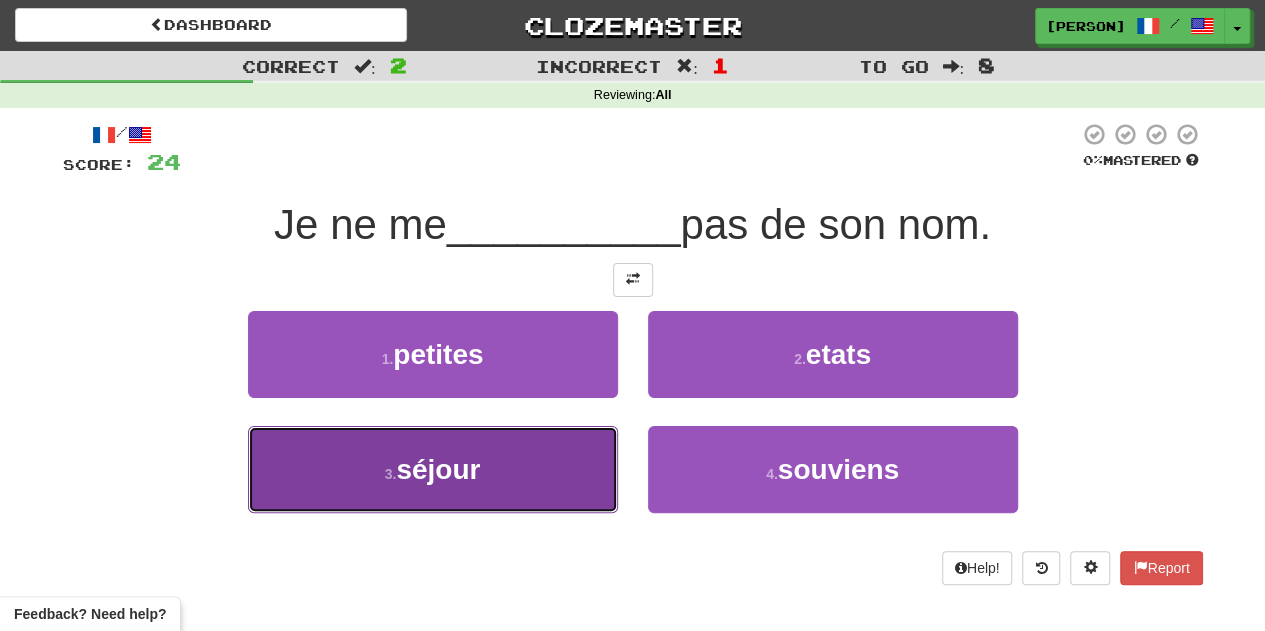 click on "3 .  séjour" at bounding box center [433, 469] 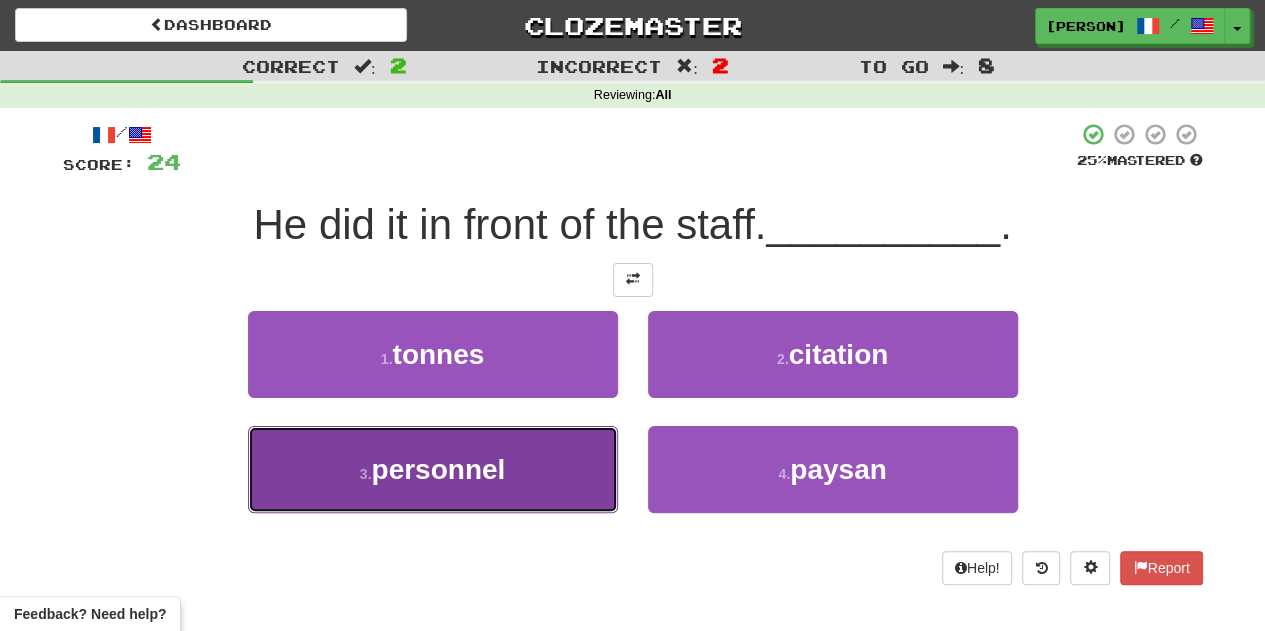 click on "3 .  personnel" at bounding box center (433, 469) 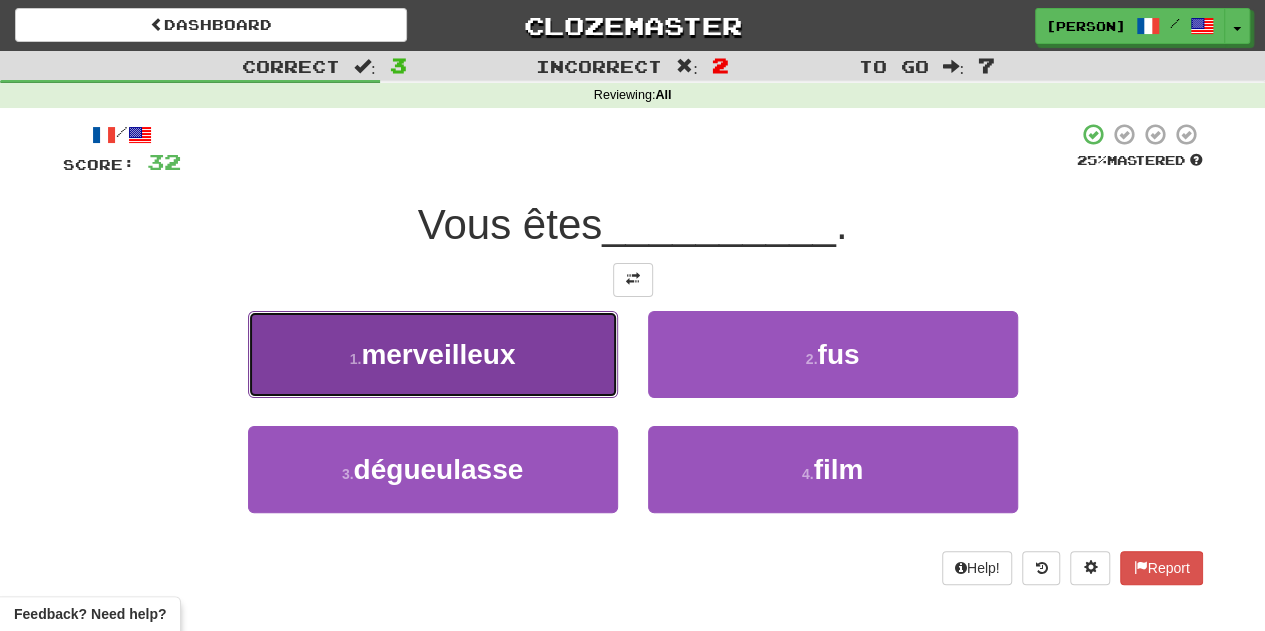 click on "1 .  merveilleux" at bounding box center [433, 354] 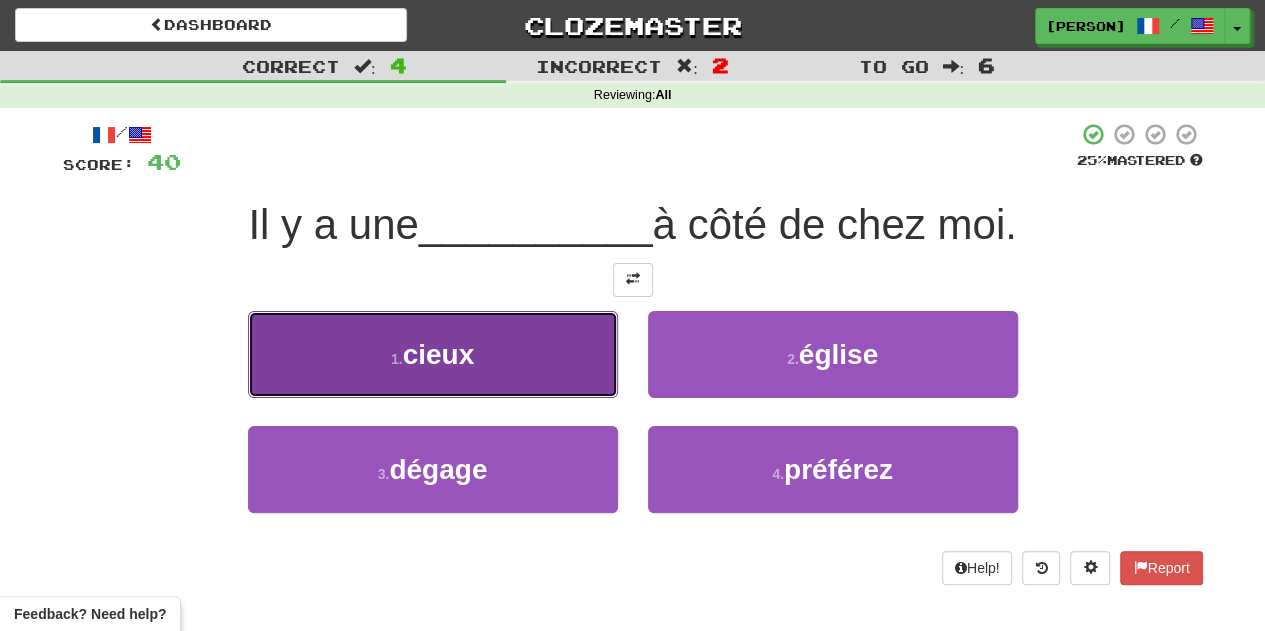 click on "1 .  cieux" at bounding box center (433, 354) 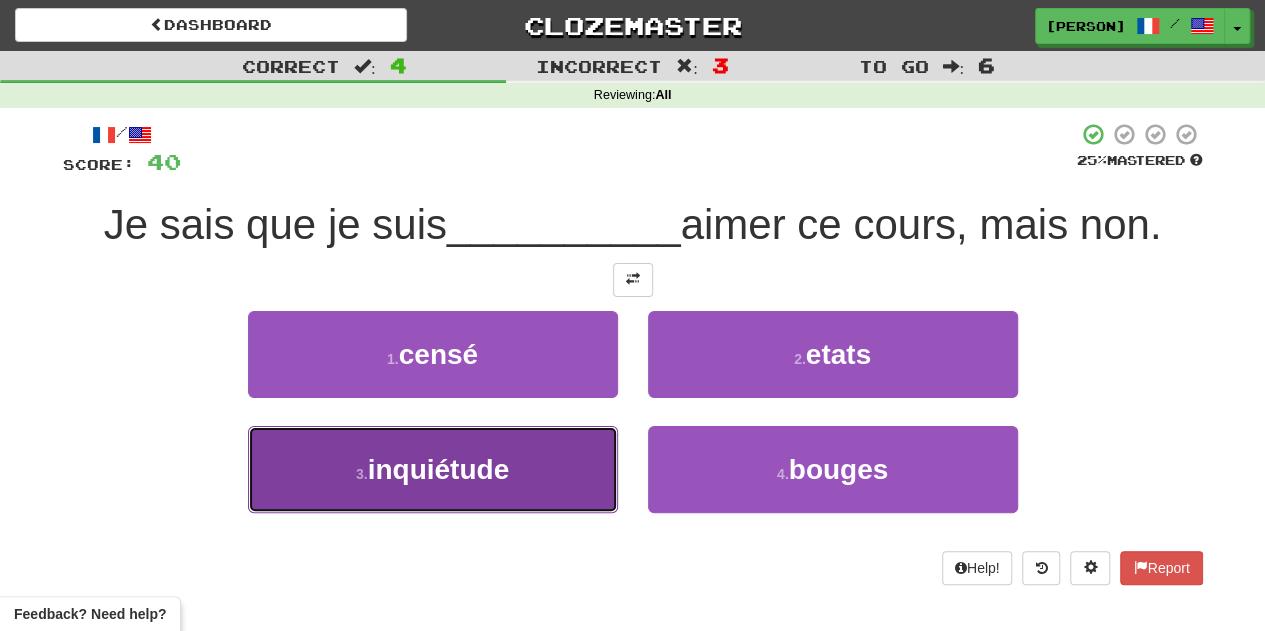 click on "3 .  inquiétude" at bounding box center (433, 469) 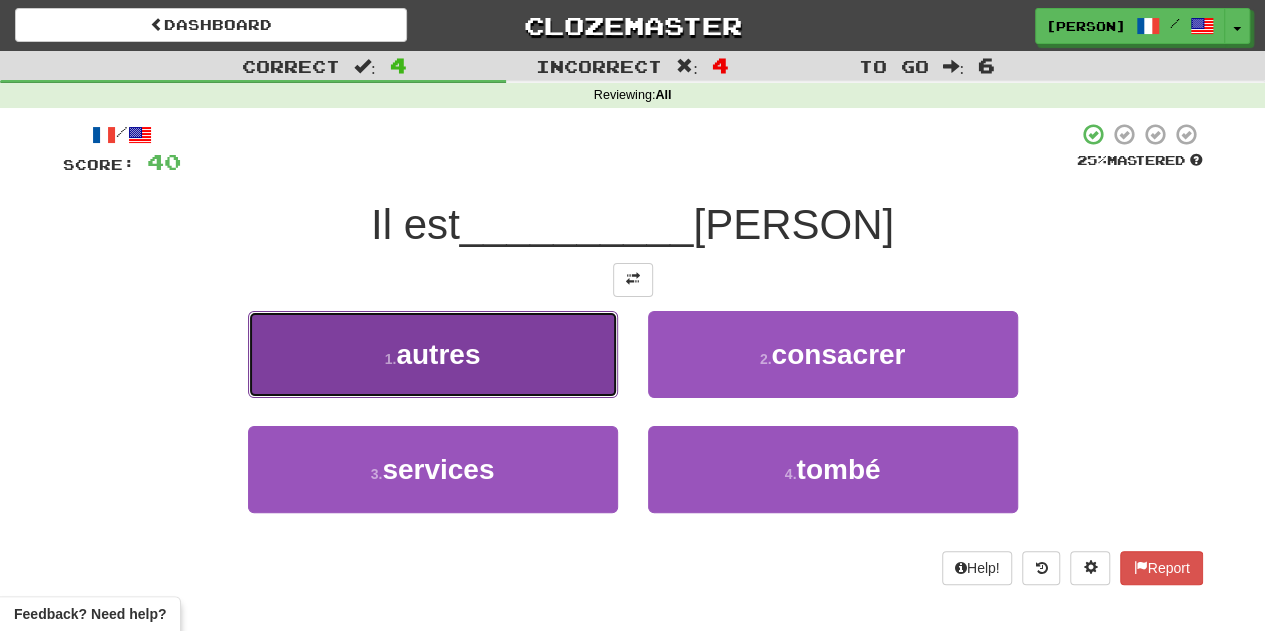 click on "1 .  autres" at bounding box center [433, 354] 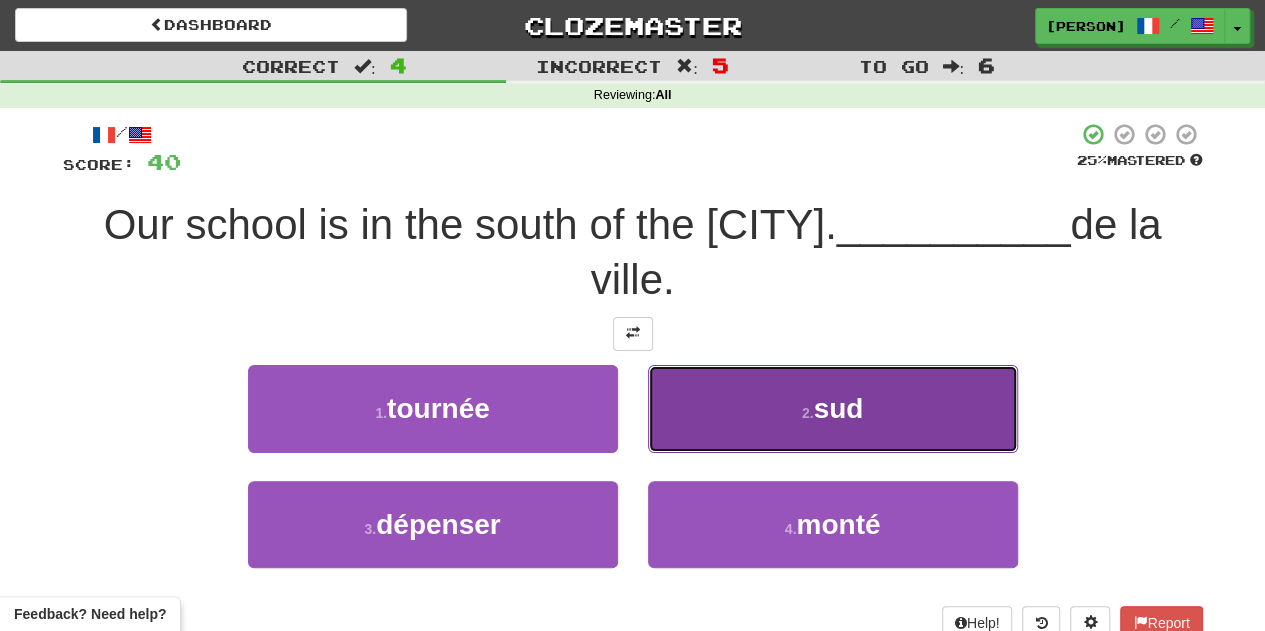 click on "2 .  sud" at bounding box center [833, 408] 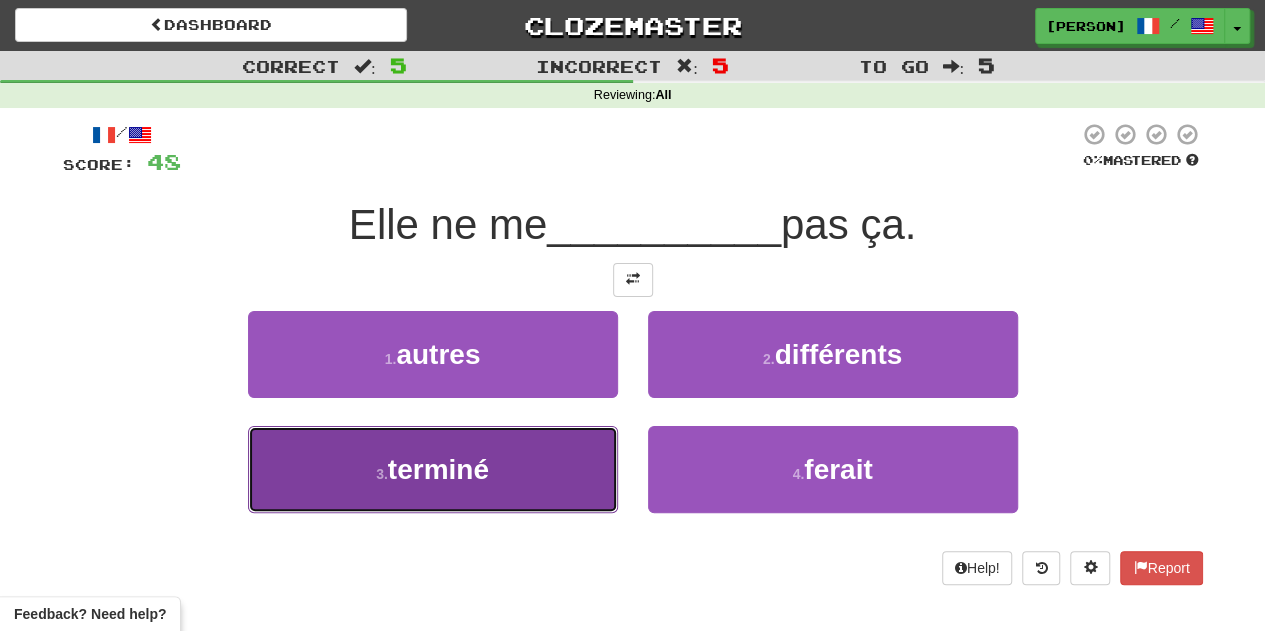 click on "3 .  terminé" at bounding box center [433, 469] 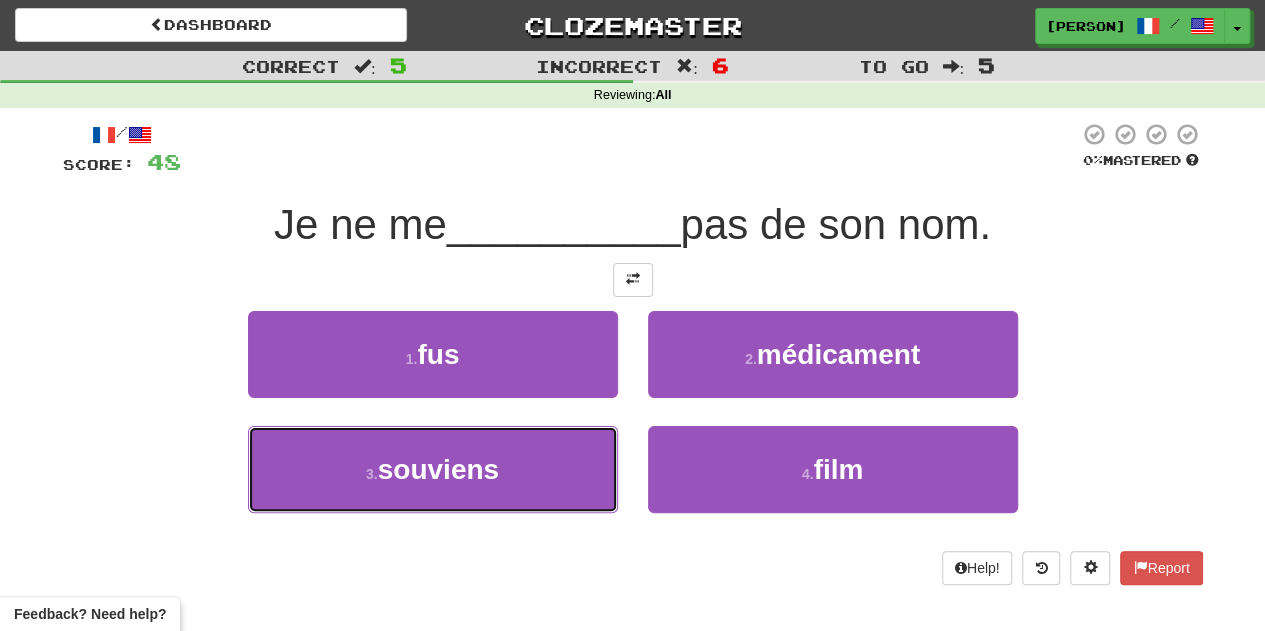 click on "3 .  souviens" at bounding box center (433, 469) 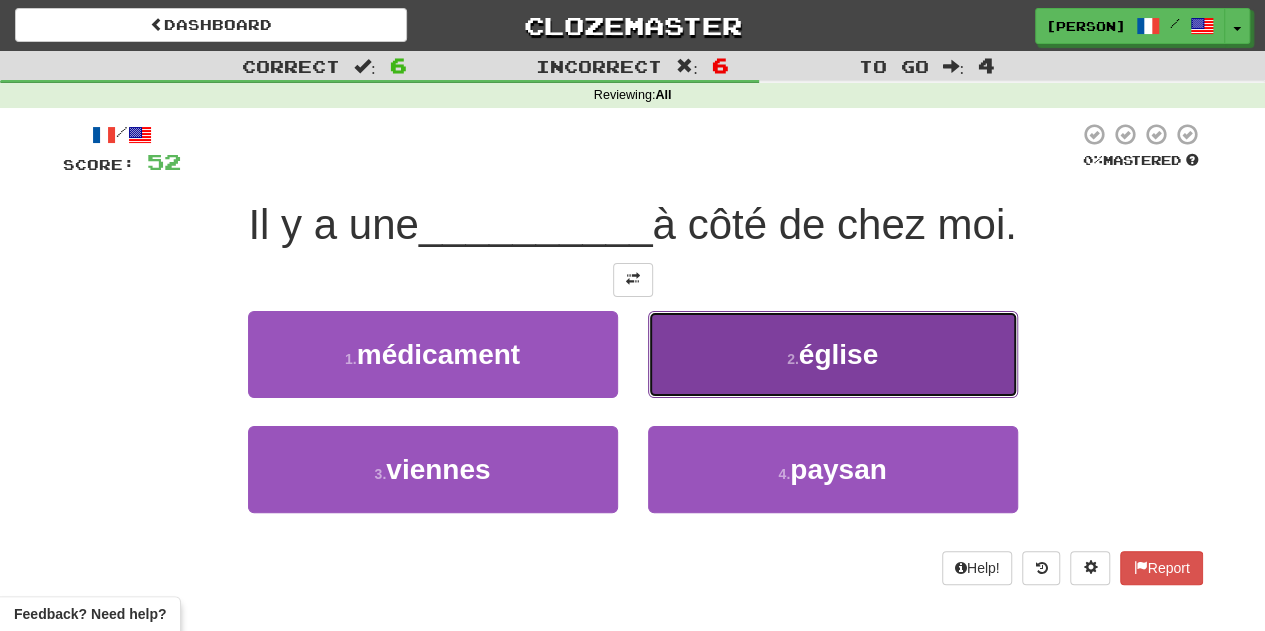 click on "2 .  église" at bounding box center [833, 354] 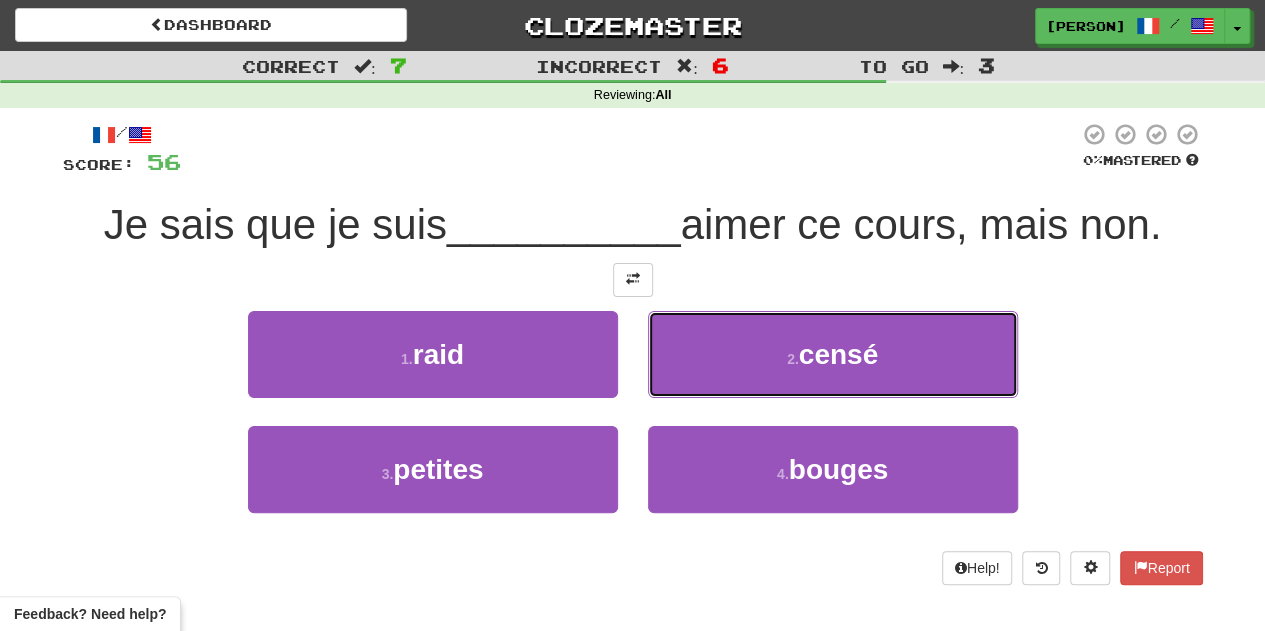 click on "2 .  censé" at bounding box center (833, 354) 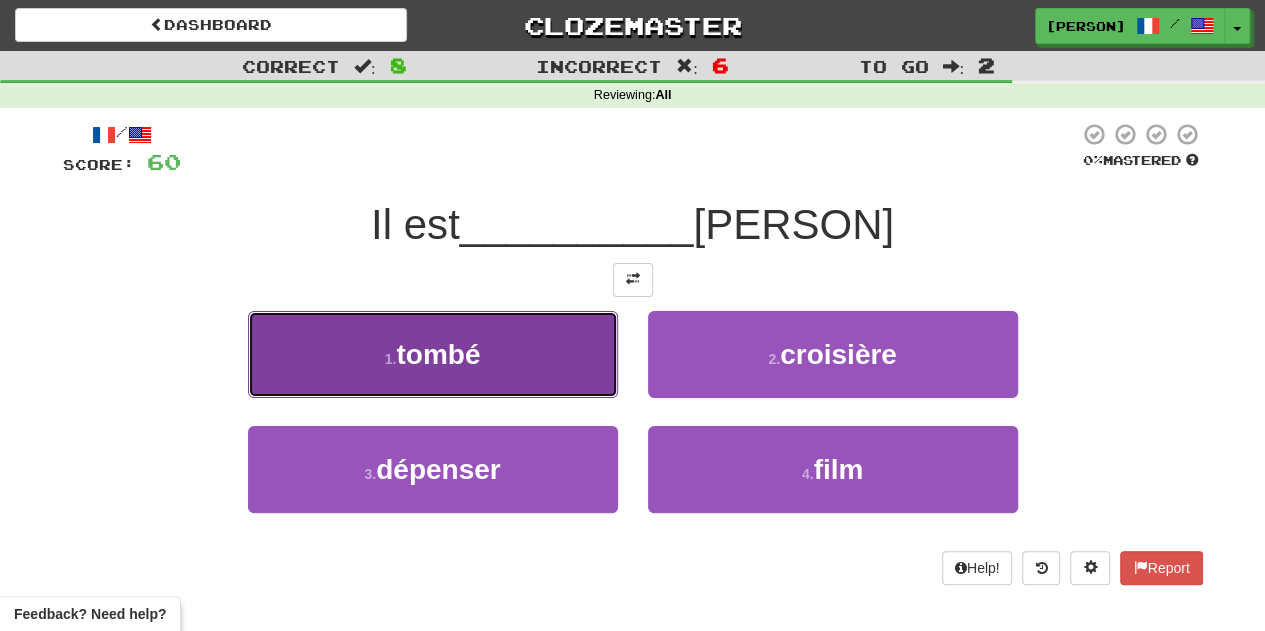 click on "1 .  tombé" at bounding box center [433, 354] 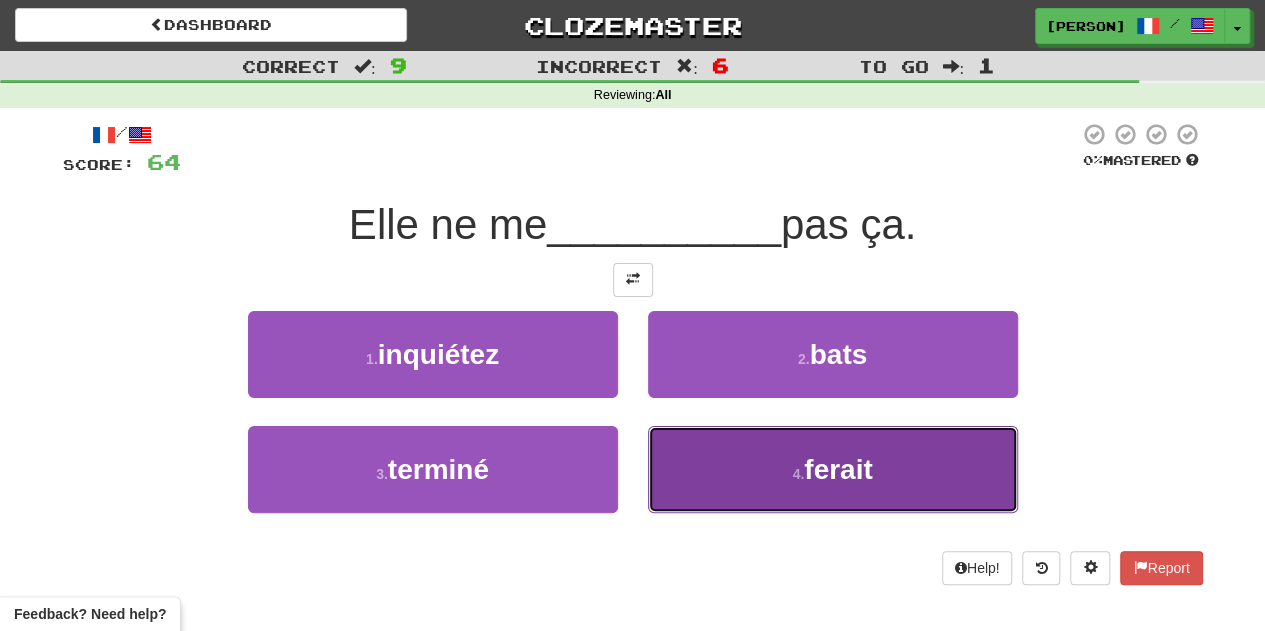 click on "4 .  ferait" at bounding box center [833, 469] 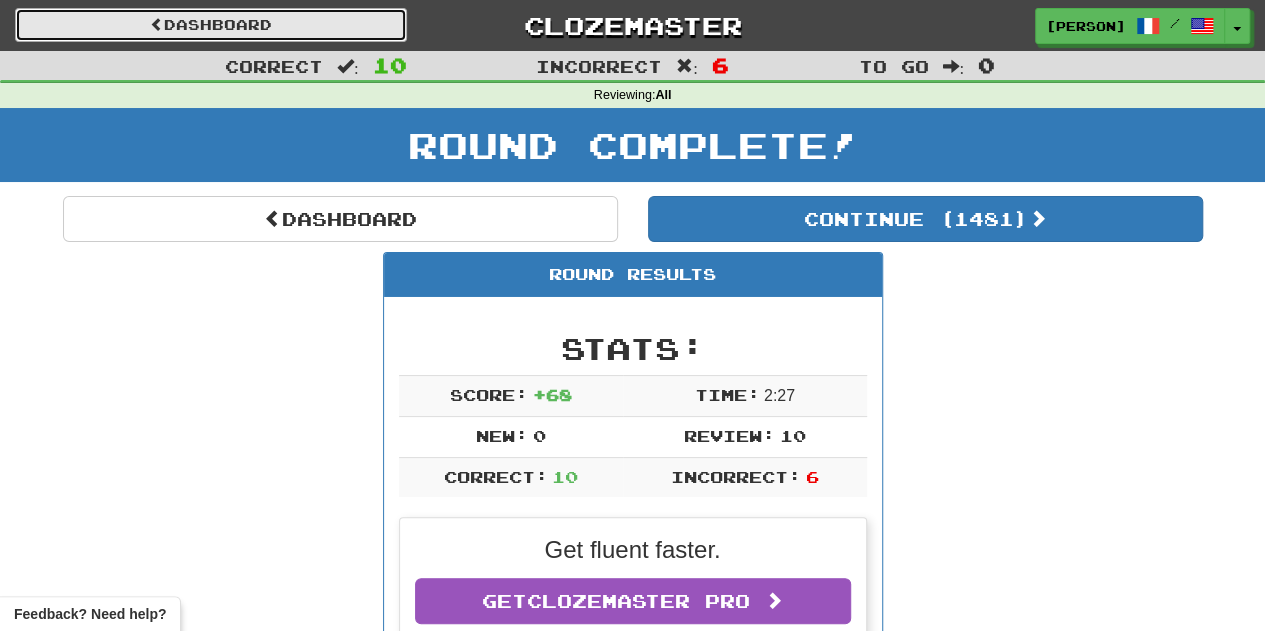 click on "Dashboard" at bounding box center (211, 25) 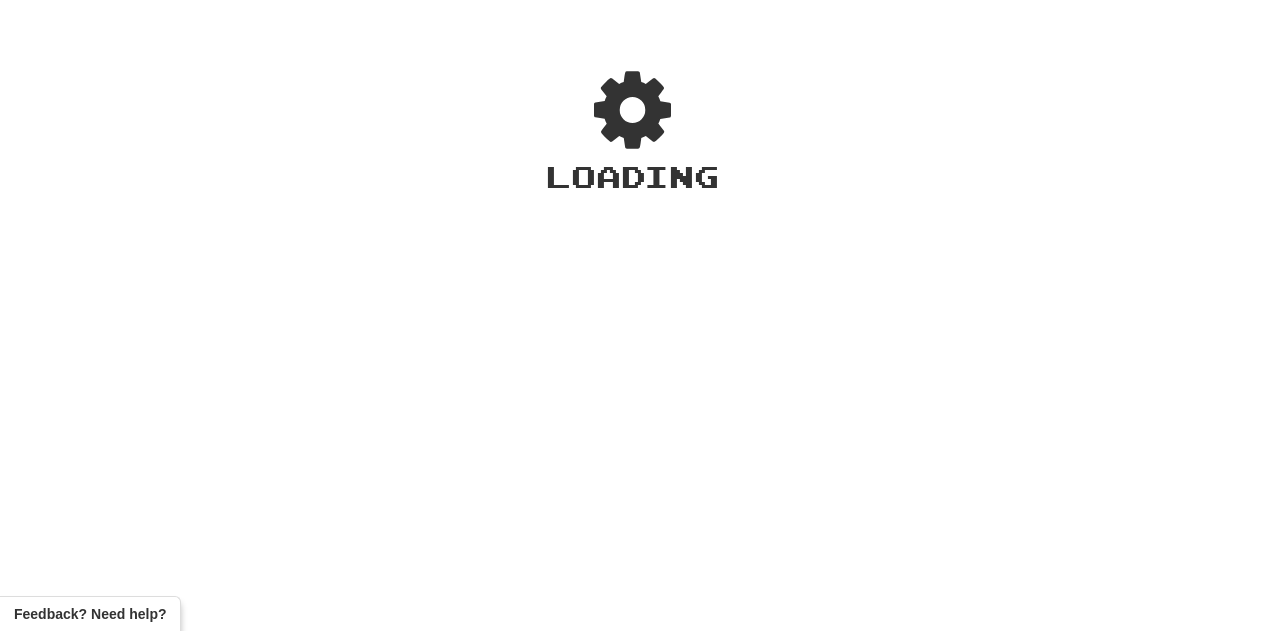 scroll, scrollTop: 0, scrollLeft: 0, axis: both 